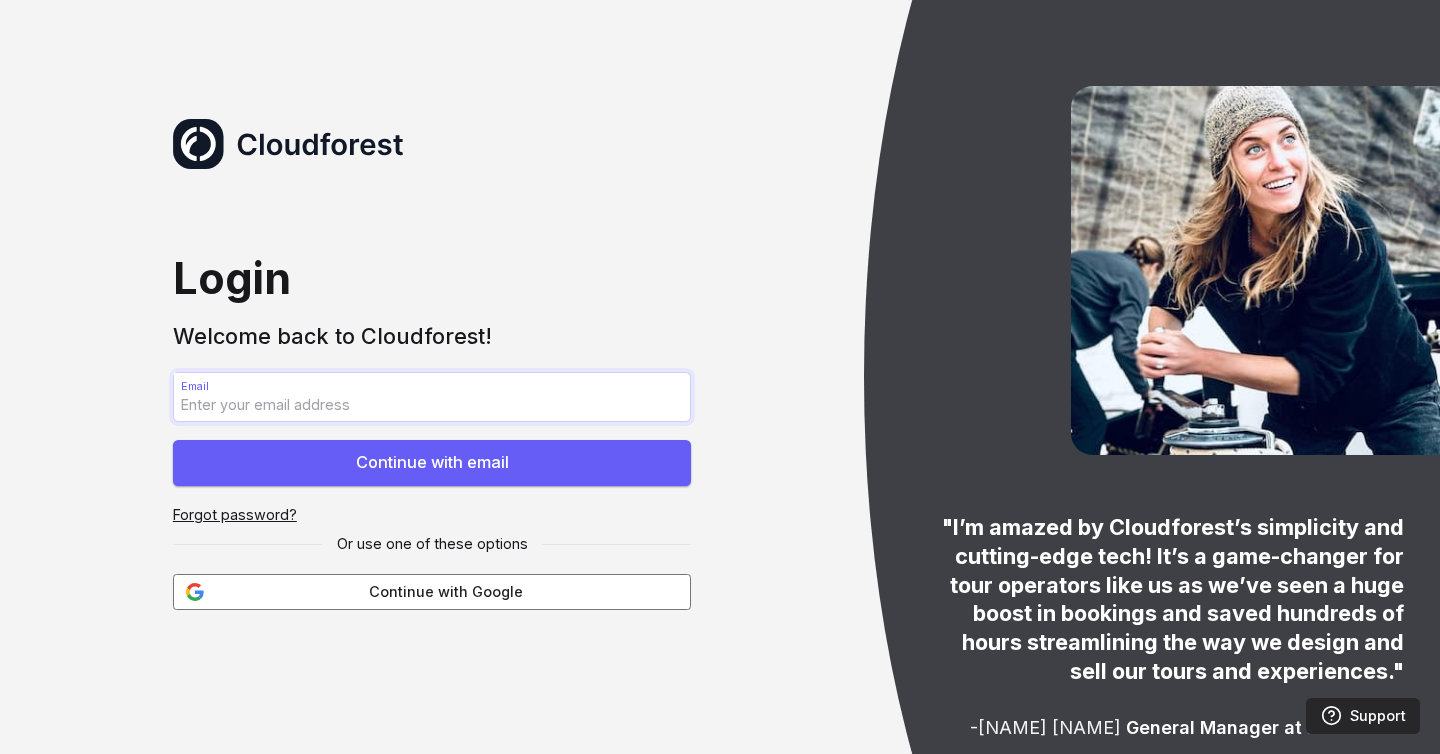scroll, scrollTop: 0, scrollLeft: 0, axis: both 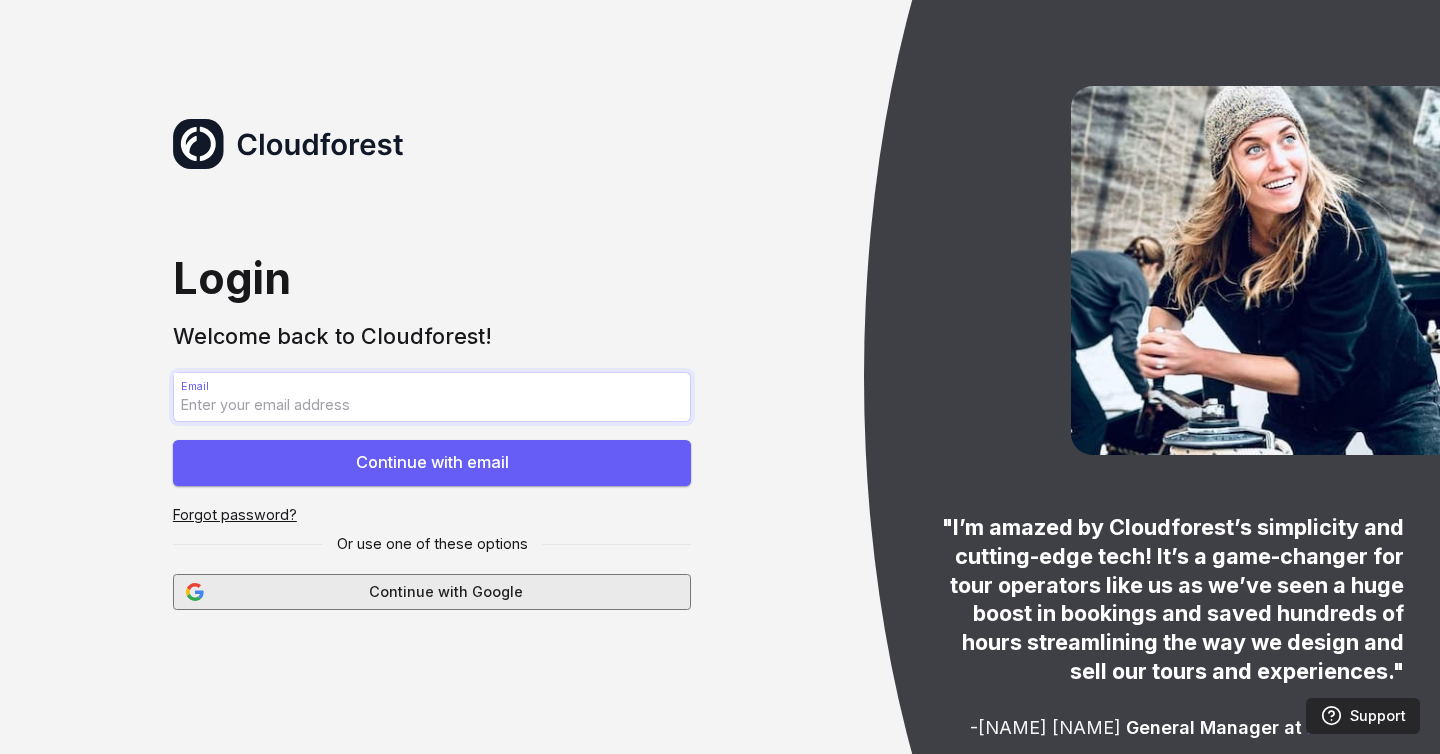 click on "Continue with Google" at bounding box center [447, 592] 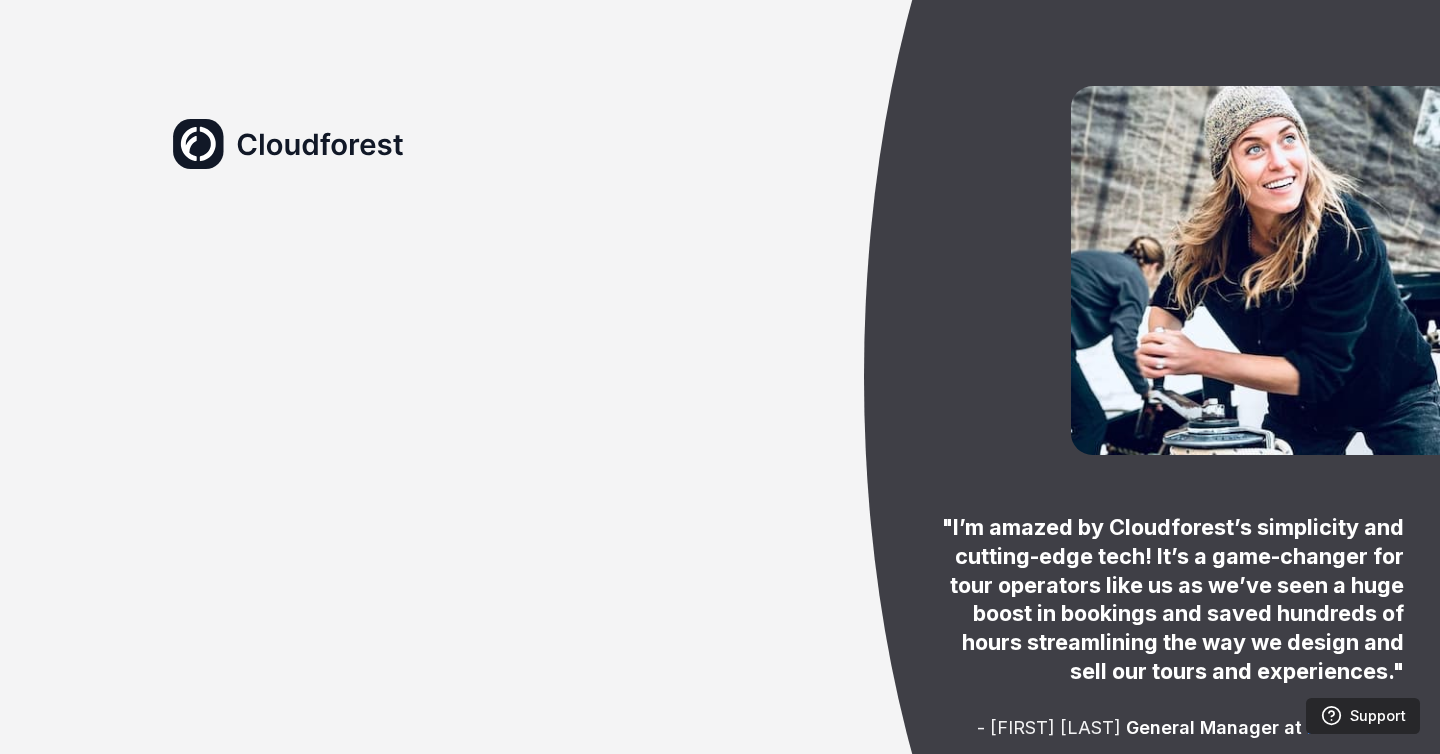 scroll, scrollTop: 0, scrollLeft: 0, axis: both 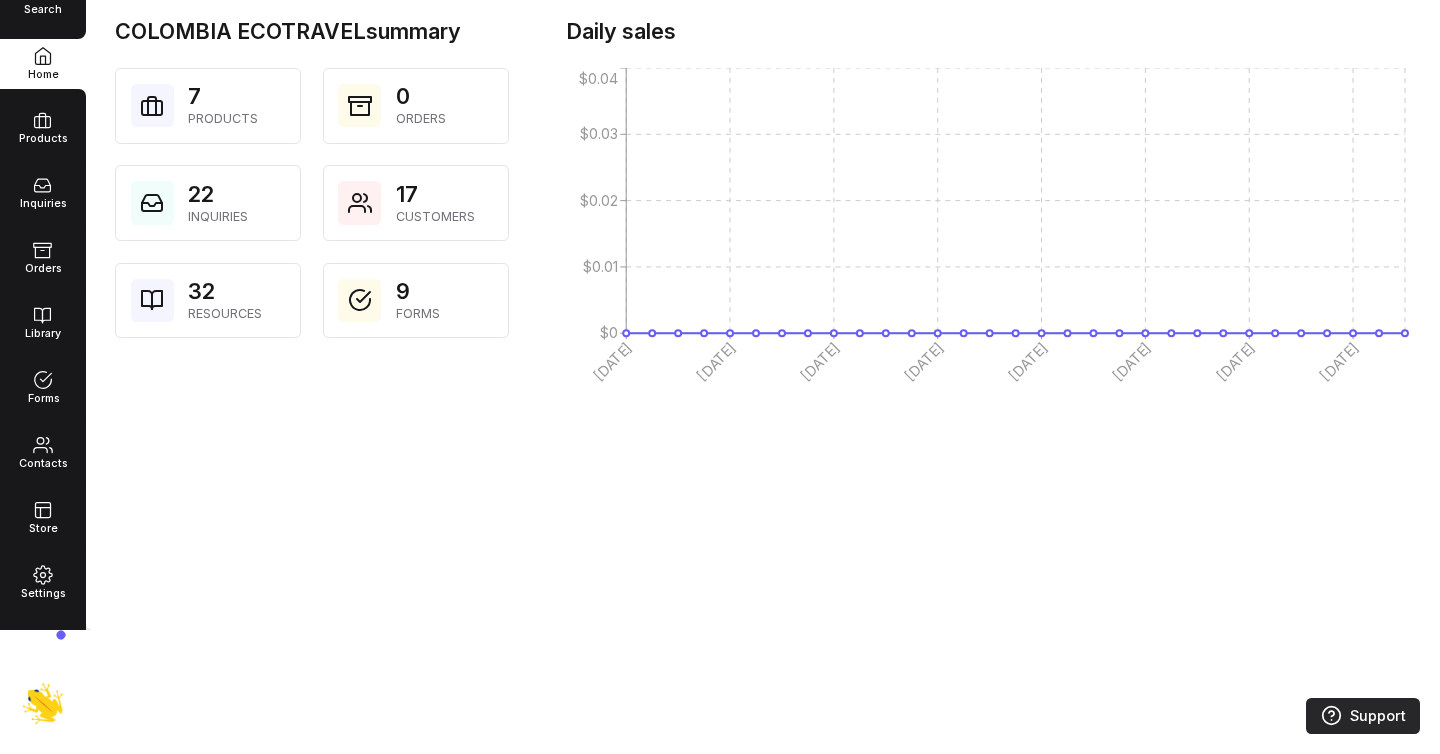 click at bounding box center [43, 704] 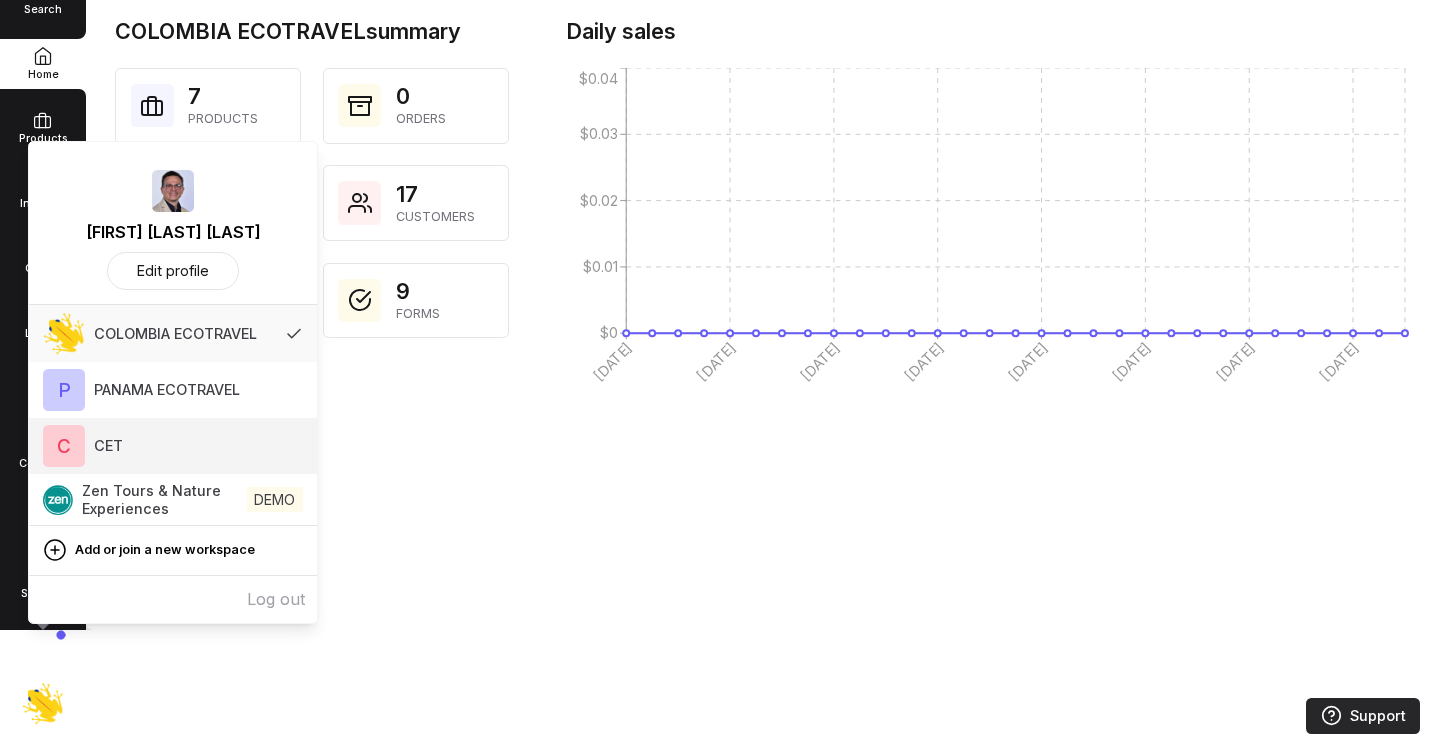 click on "C CET" at bounding box center [172, 446] 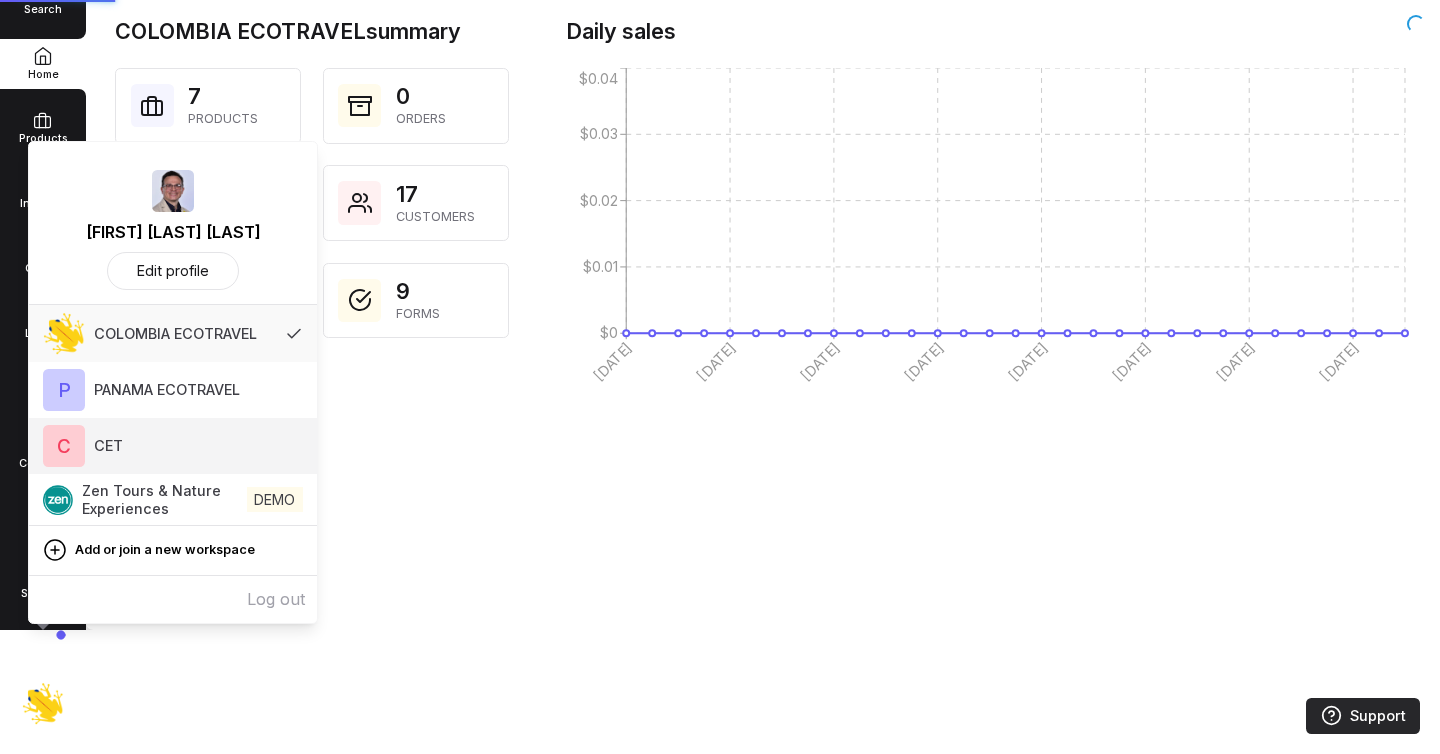 scroll, scrollTop: 0, scrollLeft: 0, axis: both 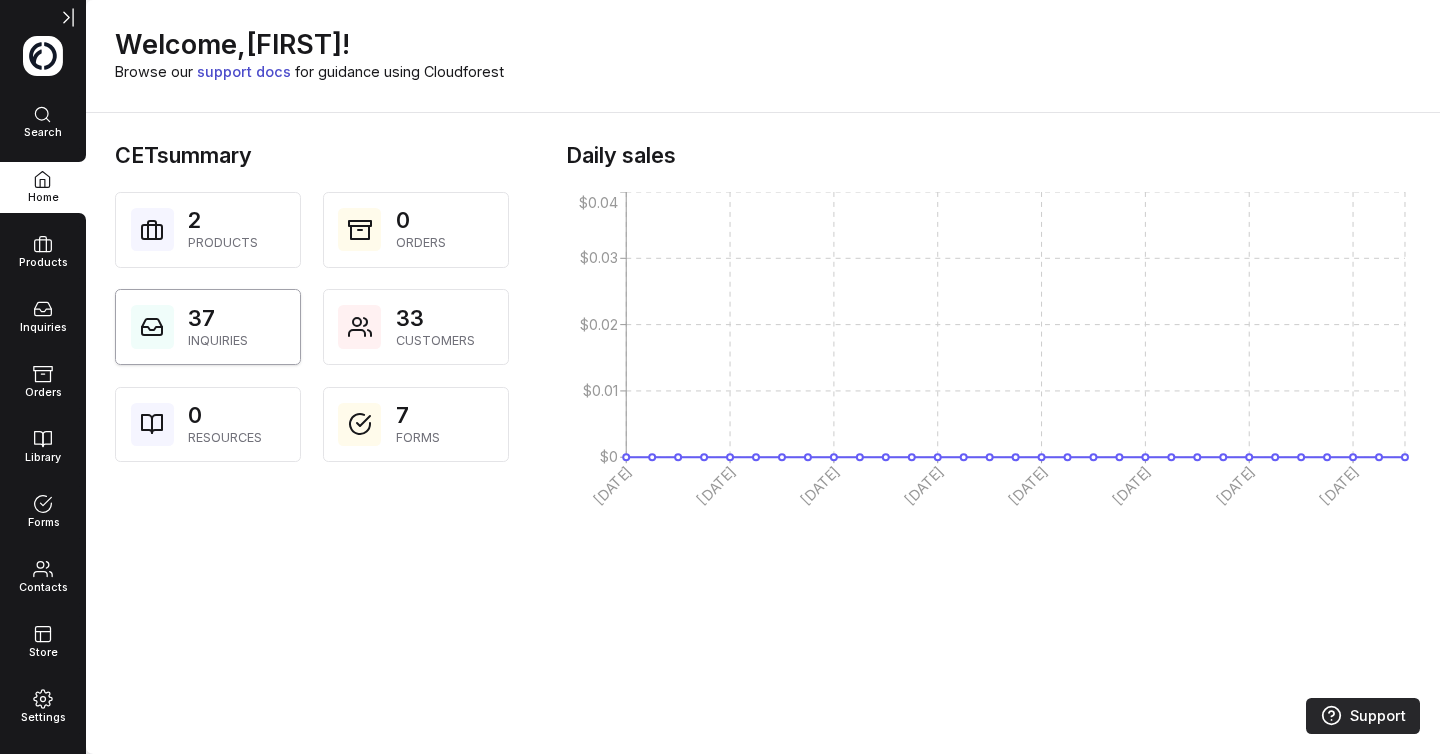 click on "37 Inquiries" at bounding box center (218, 327) 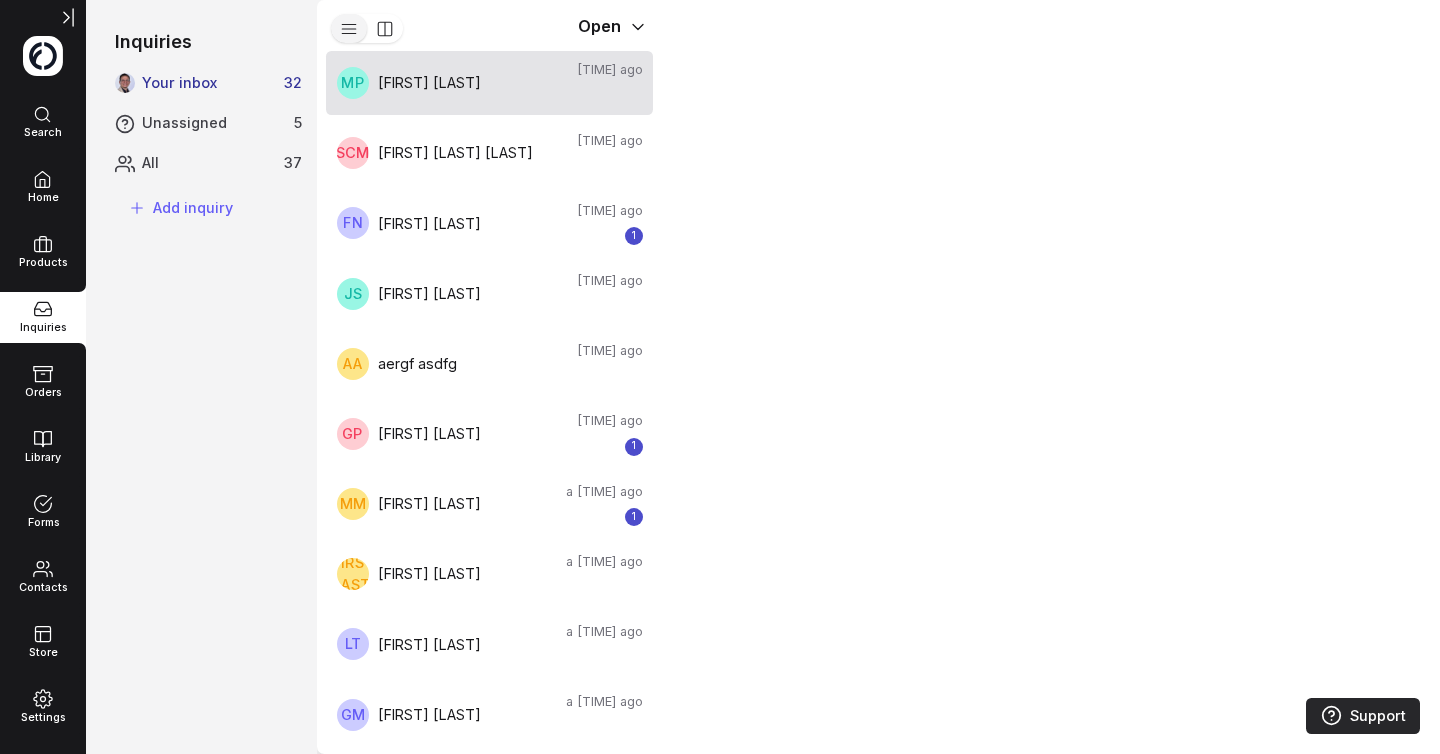 click on "Mateo Perez" at bounding box center (473, 83) 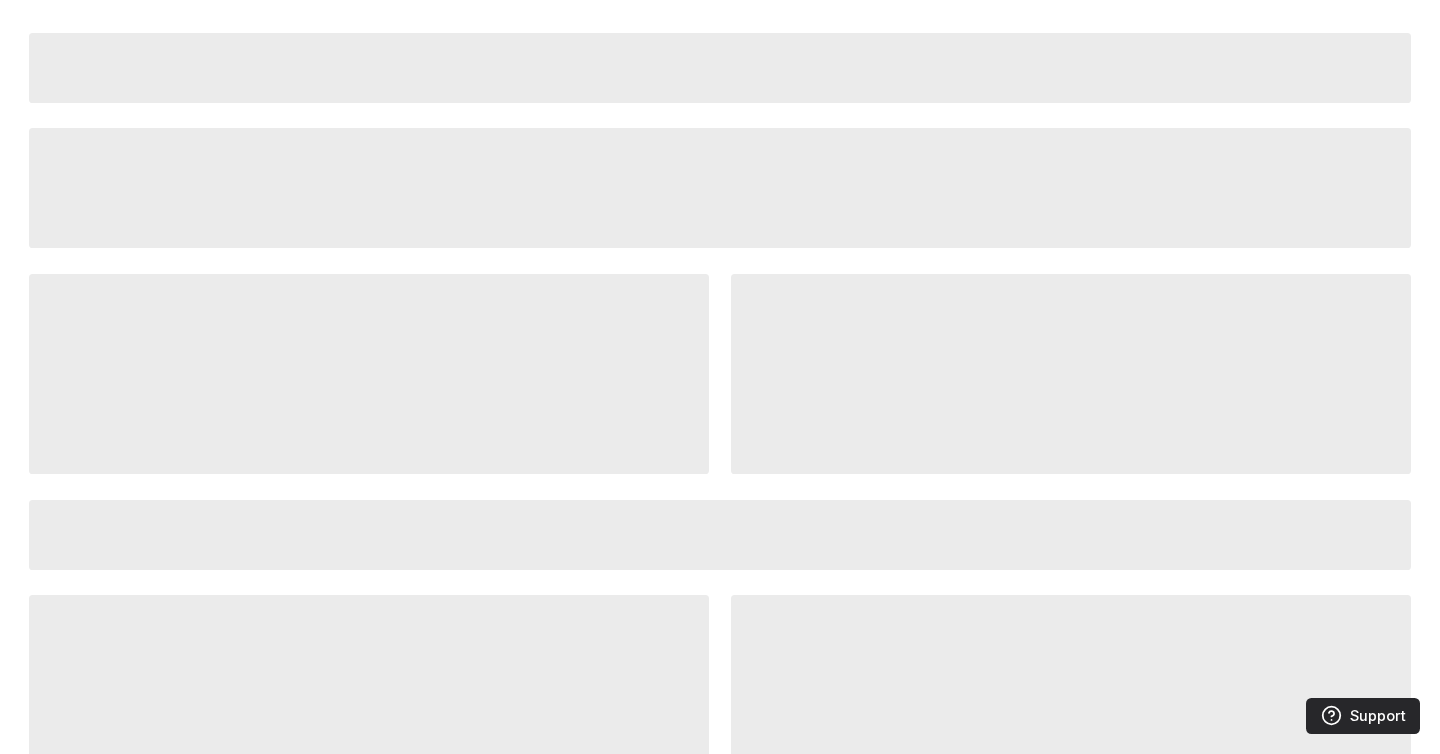 scroll, scrollTop: 0, scrollLeft: 0, axis: both 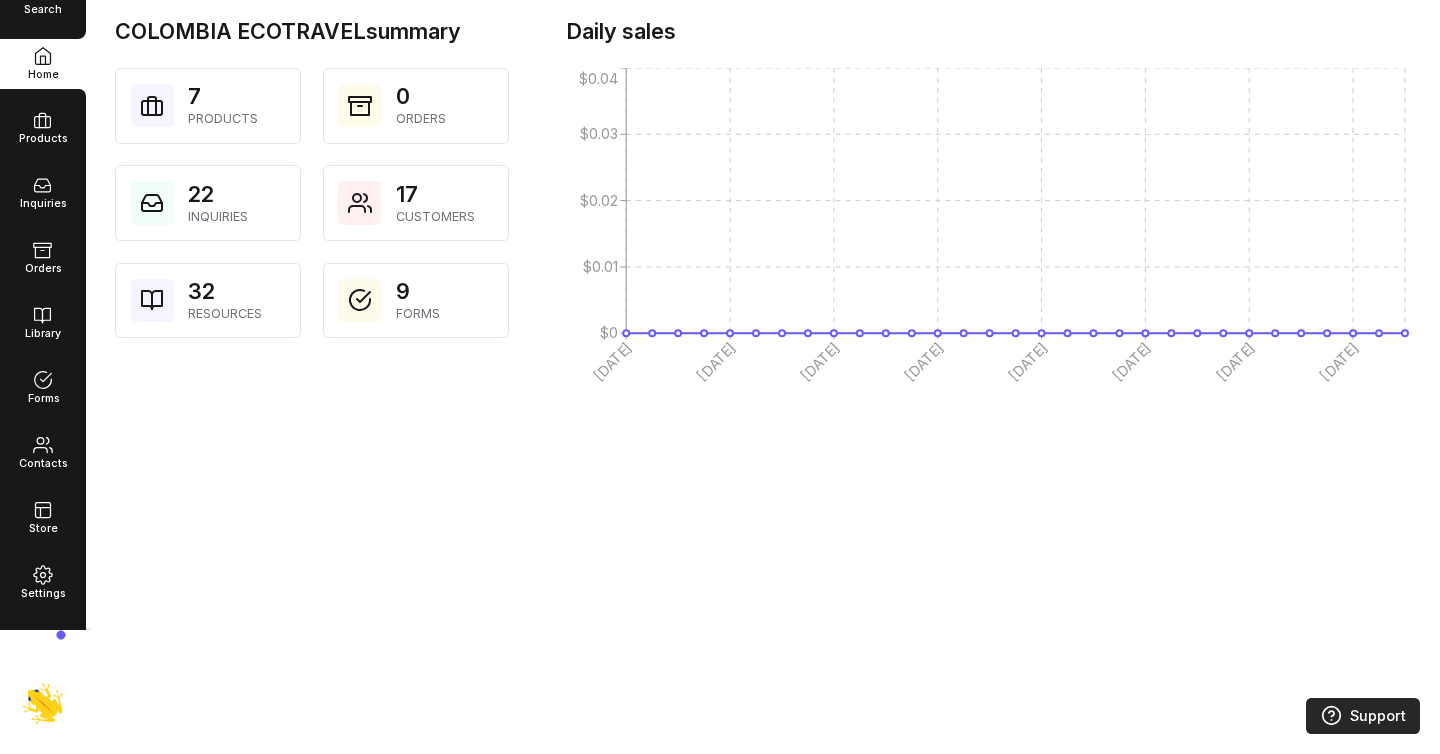 click at bounding box center (43, 704) 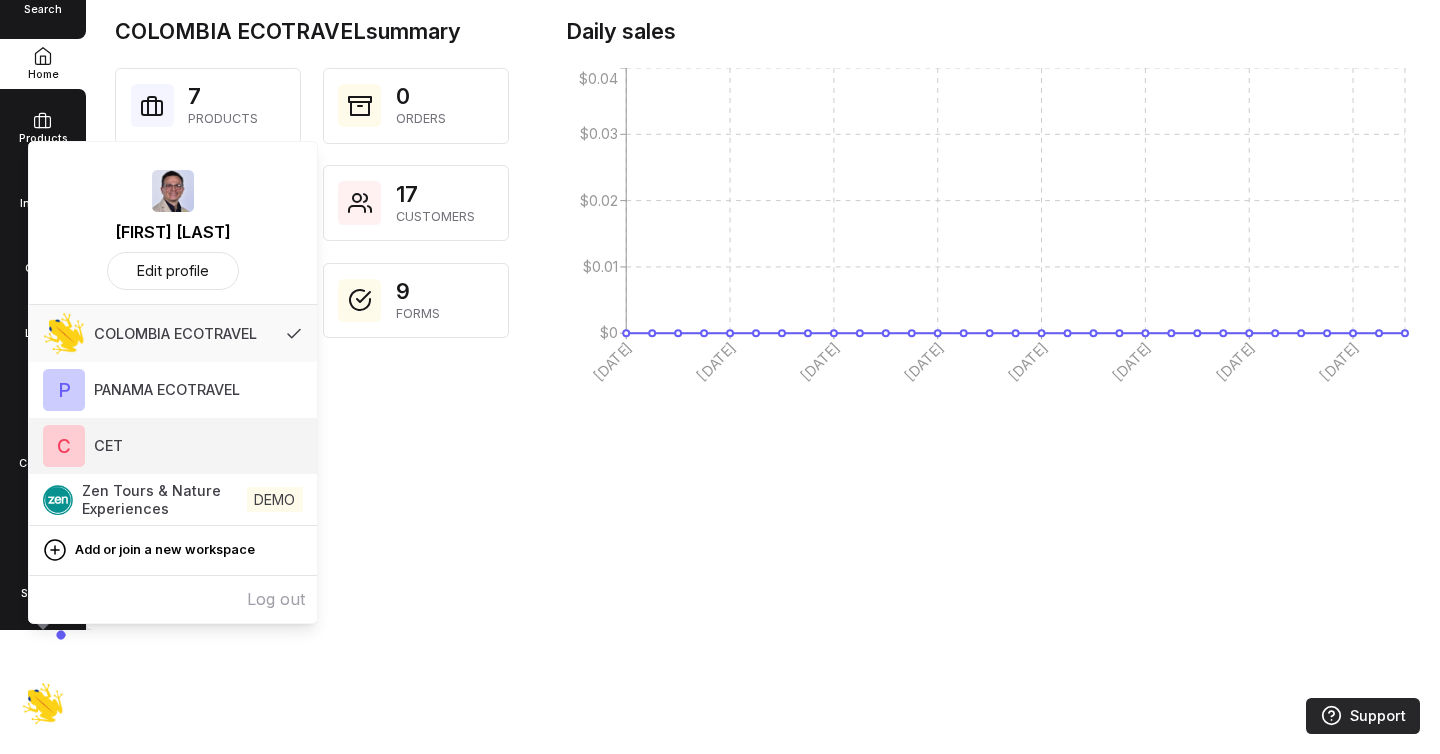 click on "C CET" at bounding box center [172, 446] 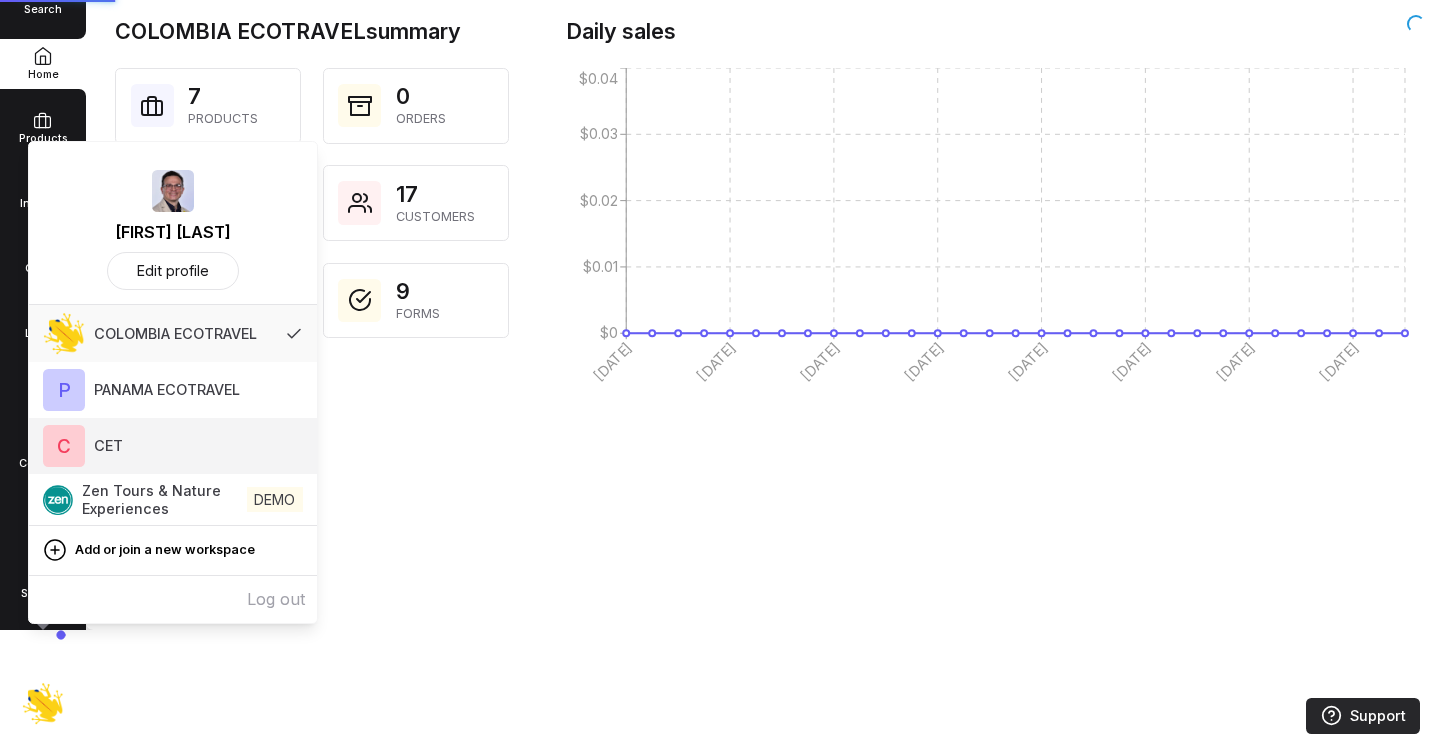 scroll, scrollTop: 0, scrollLeft: 0, axis: both 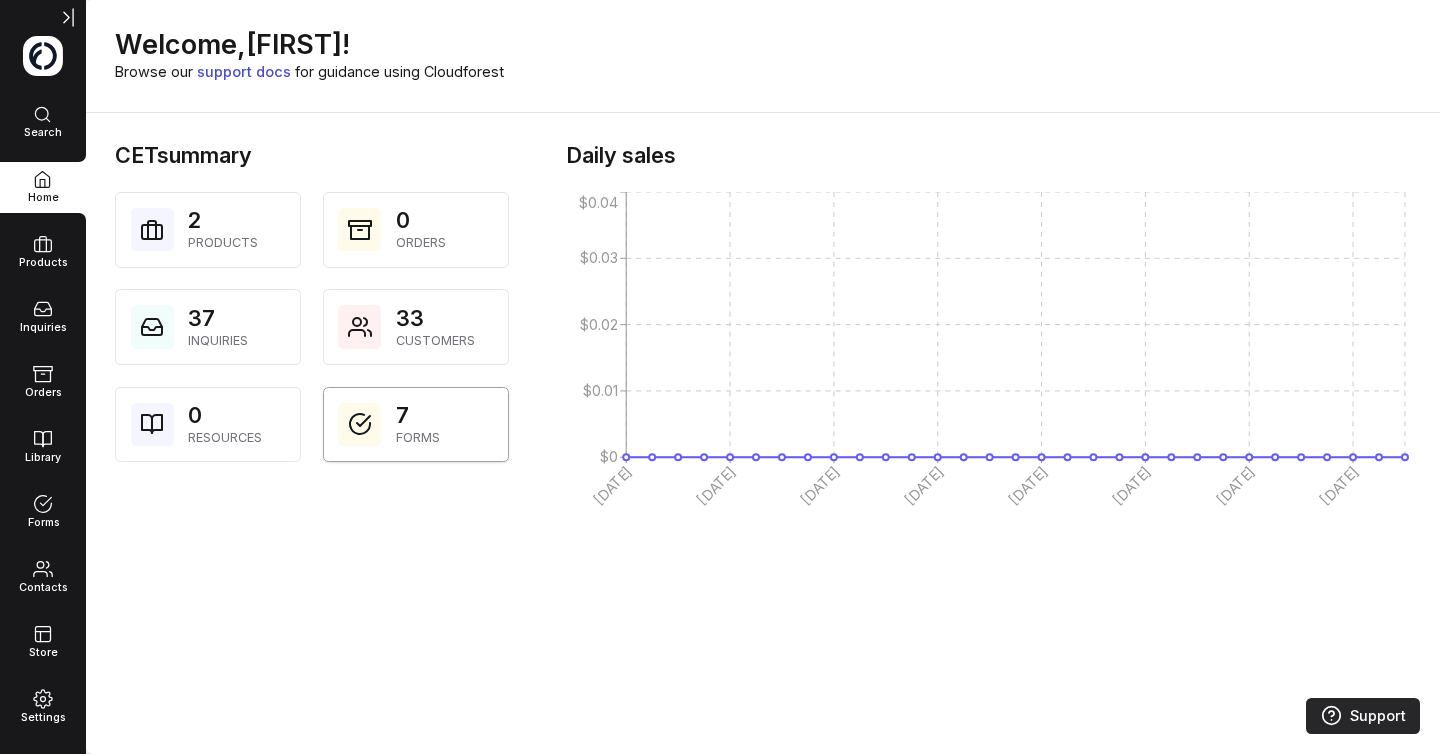 click on "7 Forms" at bounding box center (416, 425) 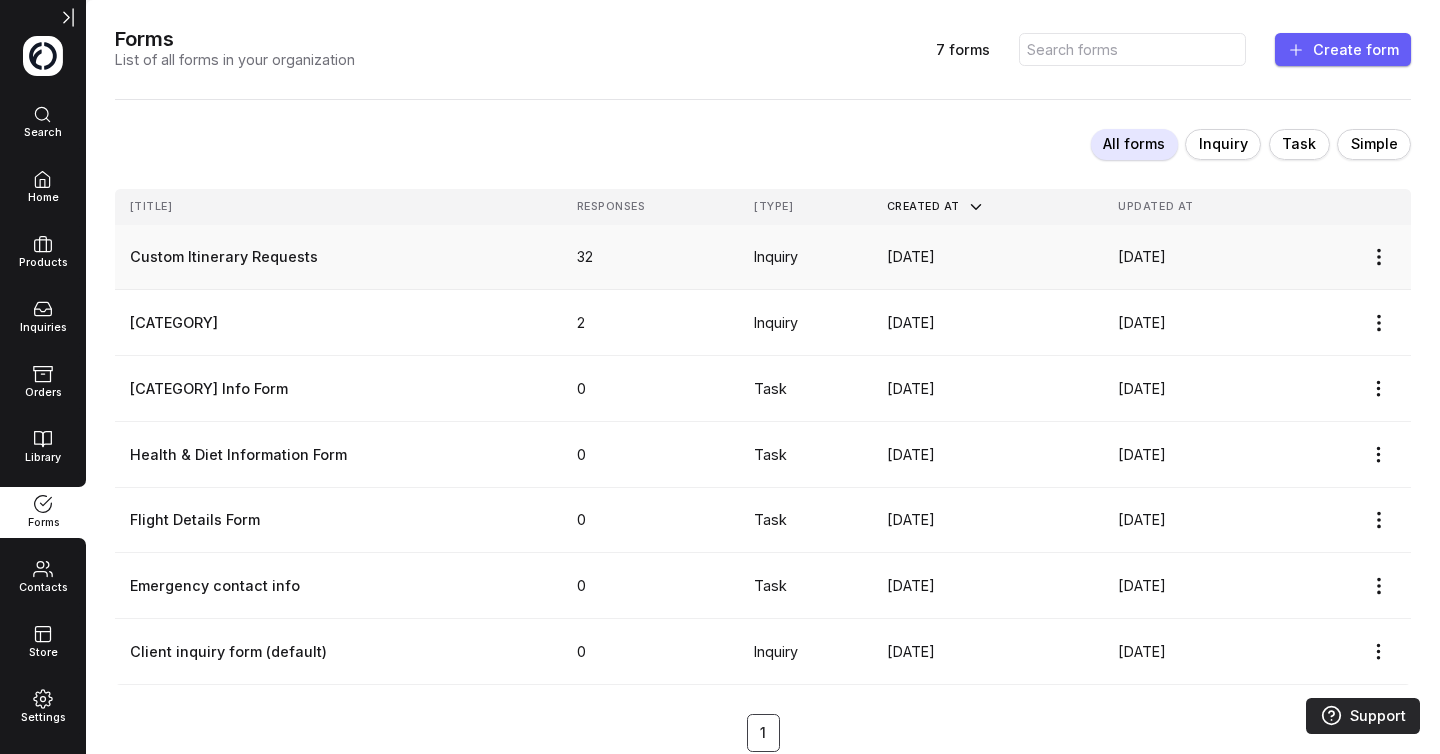 click on "Custom Itinerary Requests" at bounding box center (339, 257) 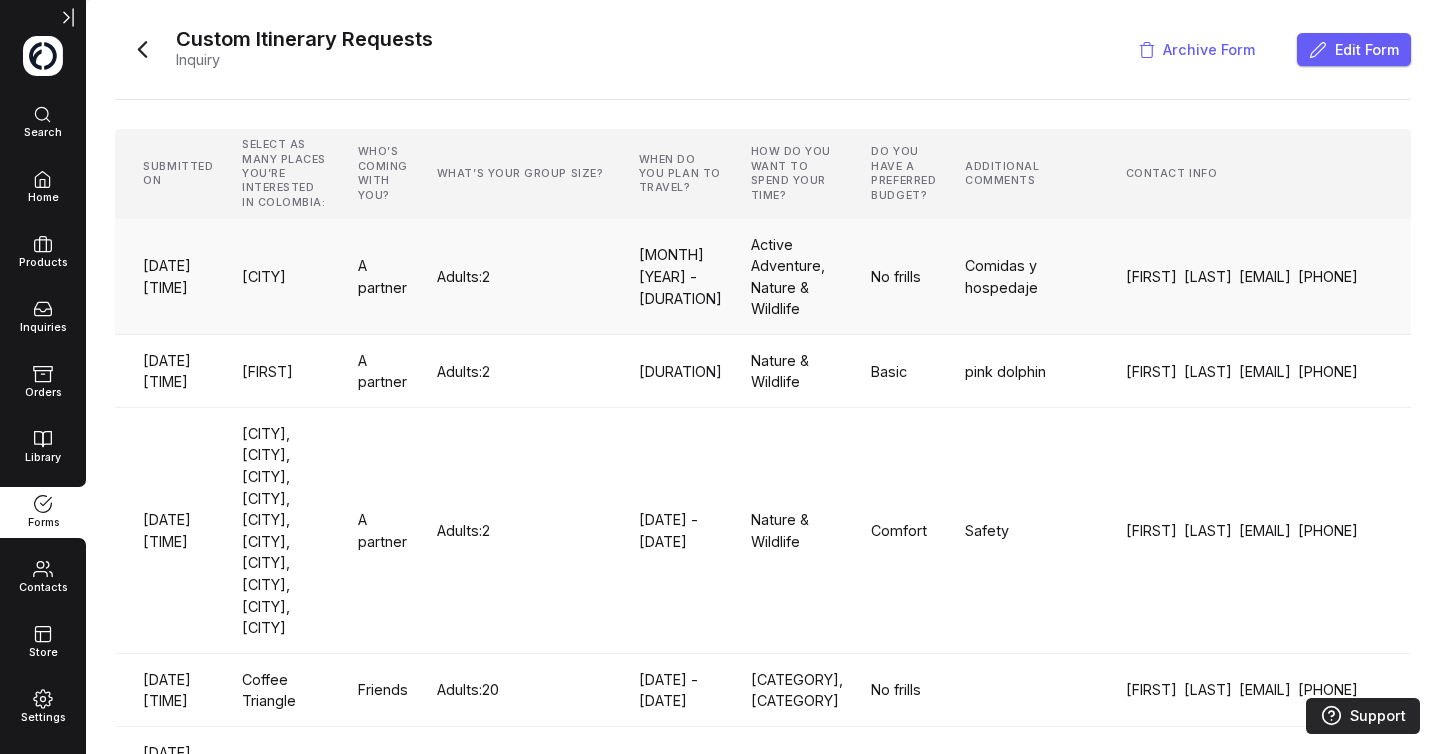 scroll, scrollTop: 0, scrollLeft: 0, axis: both 